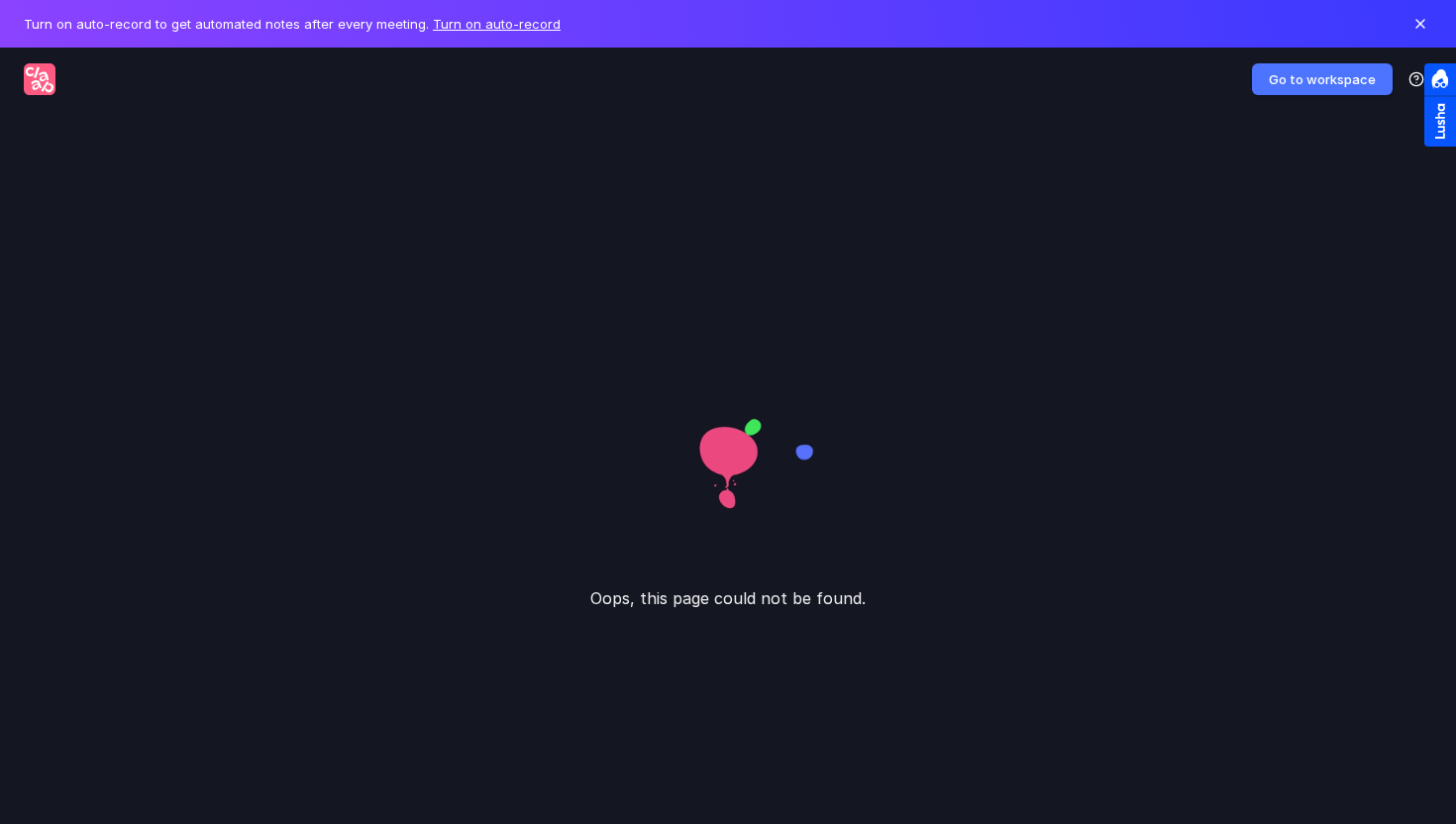 scroll, scrollTop: 0, scrollLeft: 0, axis: both 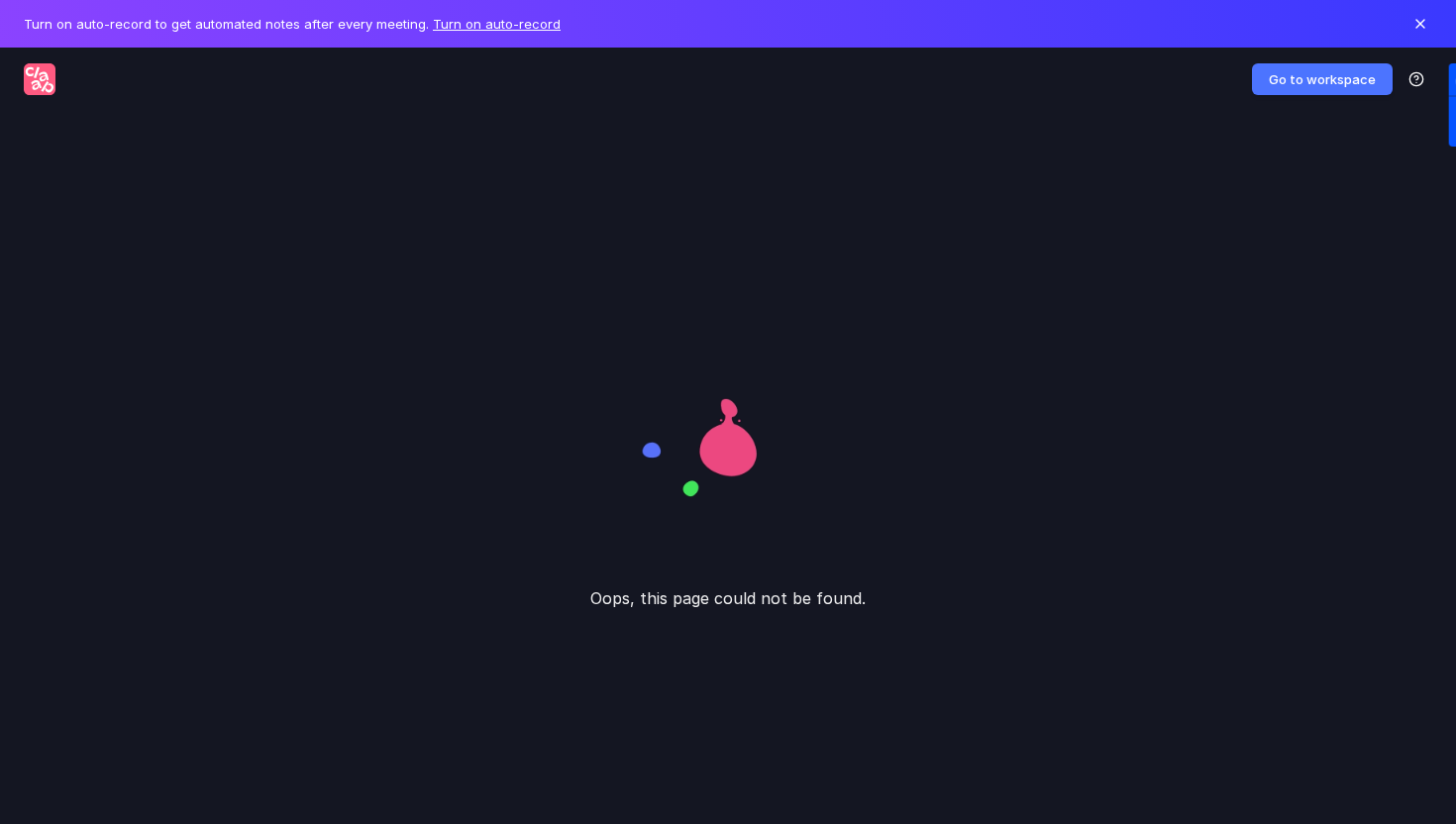 click at bounding box center (40, 79) 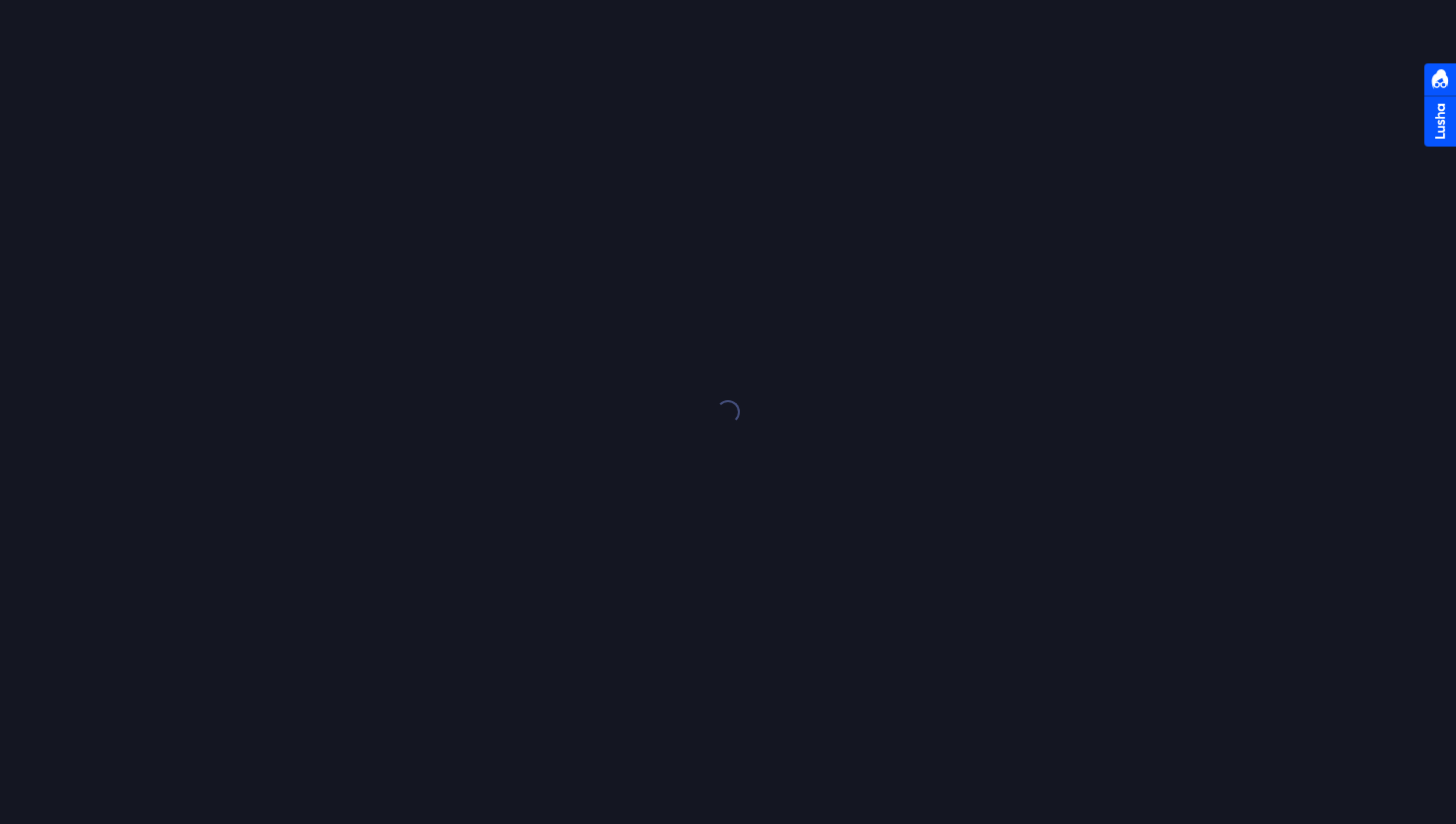 scroll, scrollTop: 0, scrollLeft: 0, axis: both 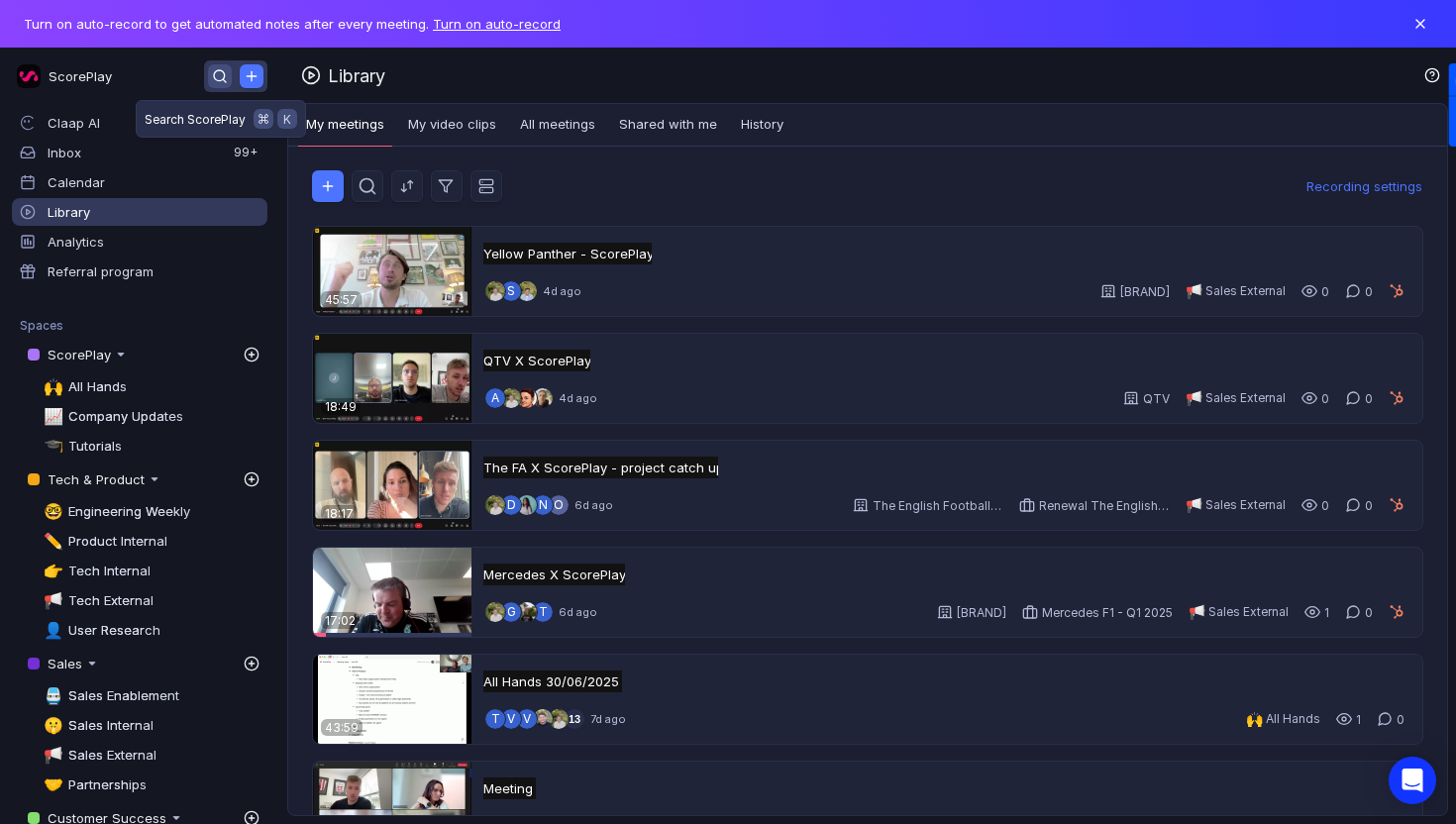 click at bounding box center [220, 76] 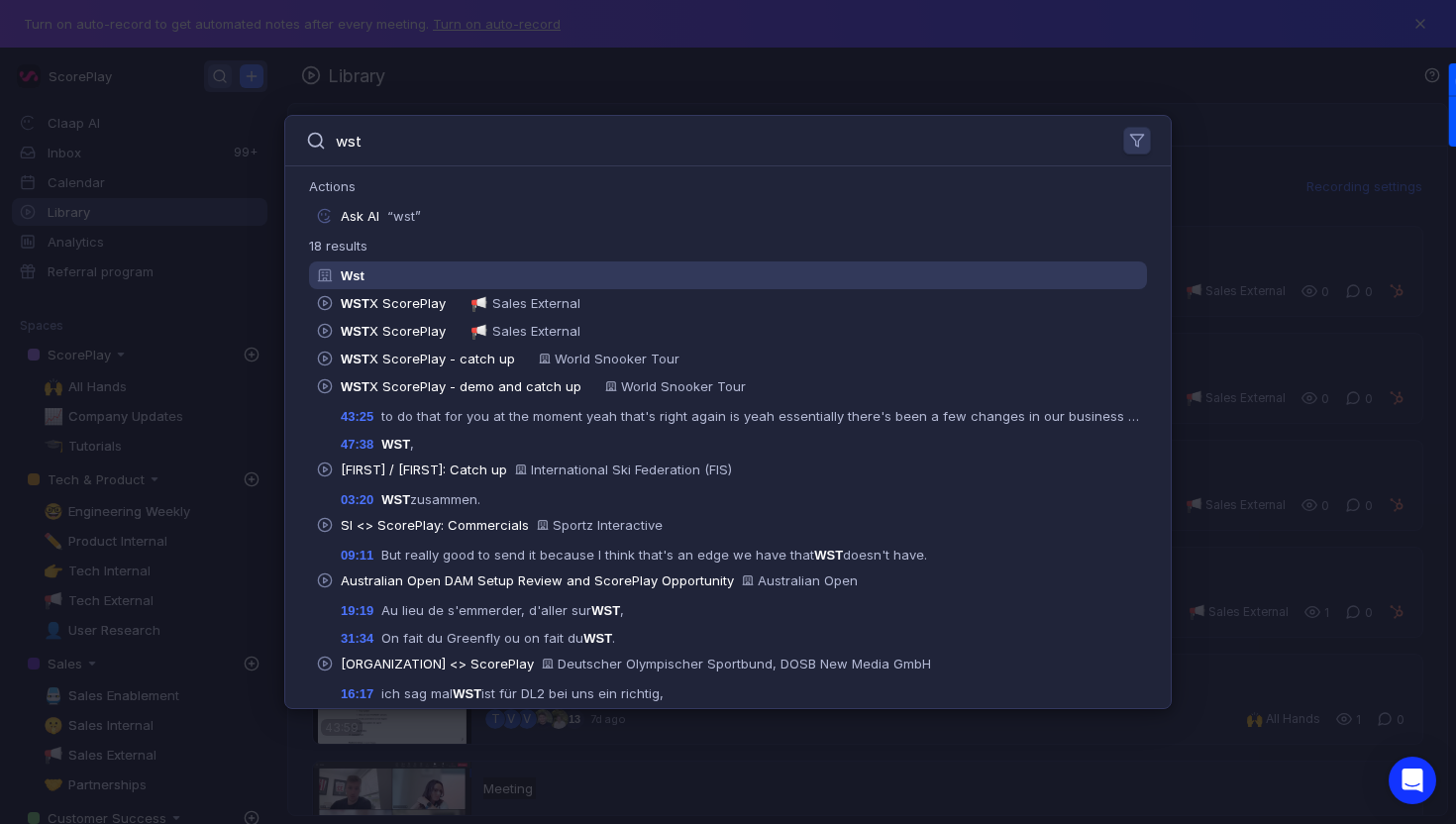type on "wst" 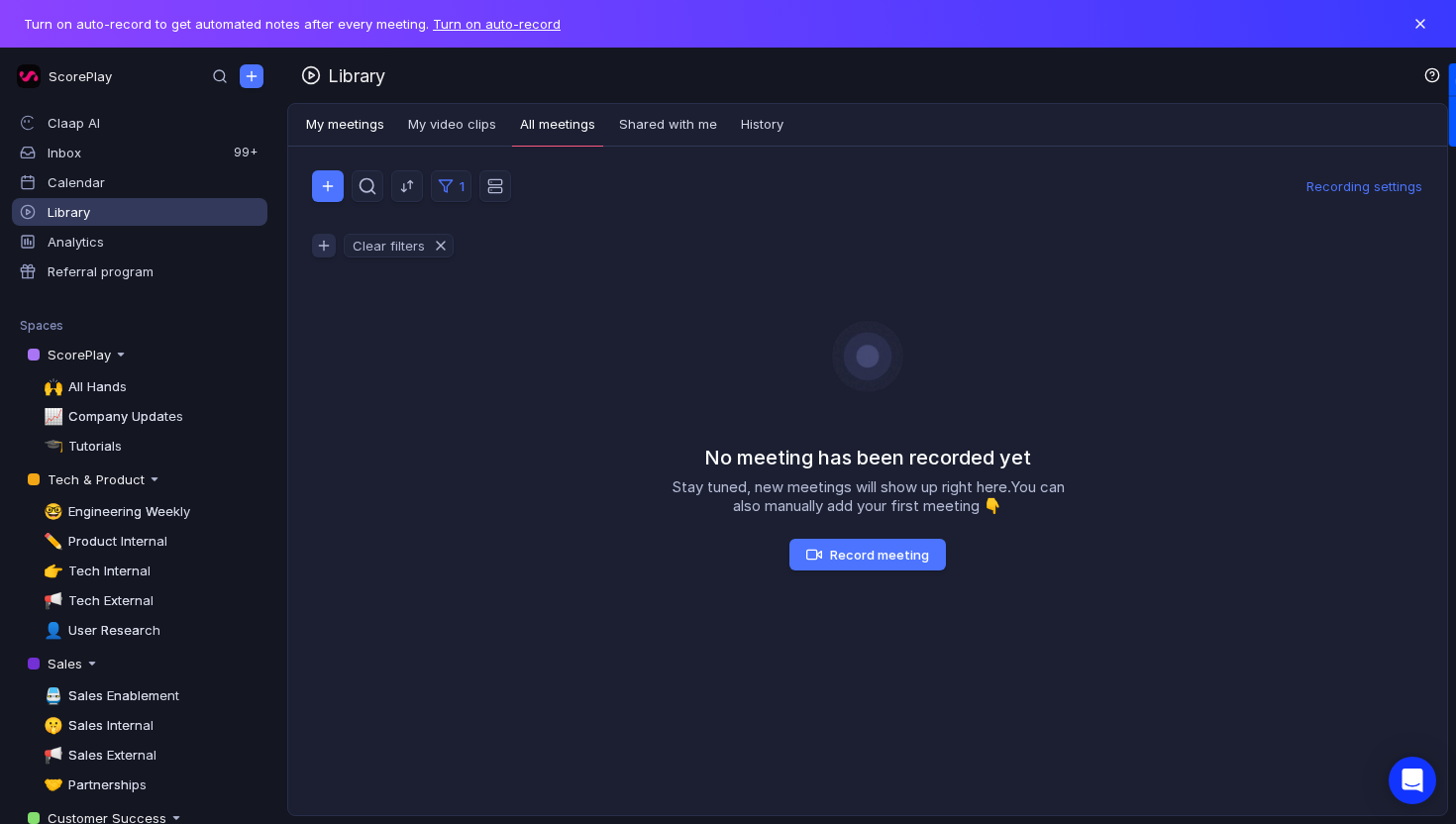click on "My meetings" at bounding box center [345, 125] 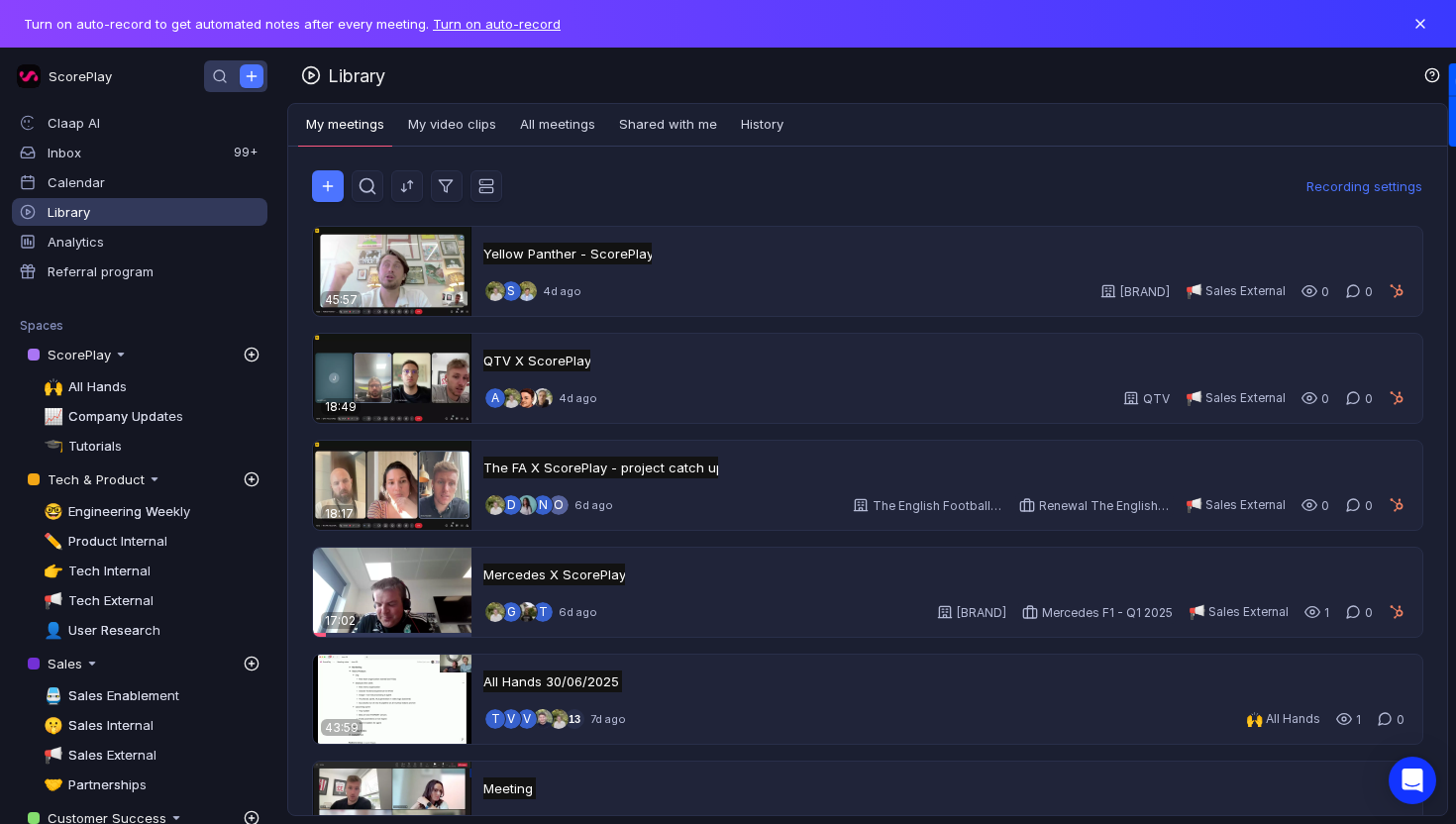 click at bounding box center [236, 76] 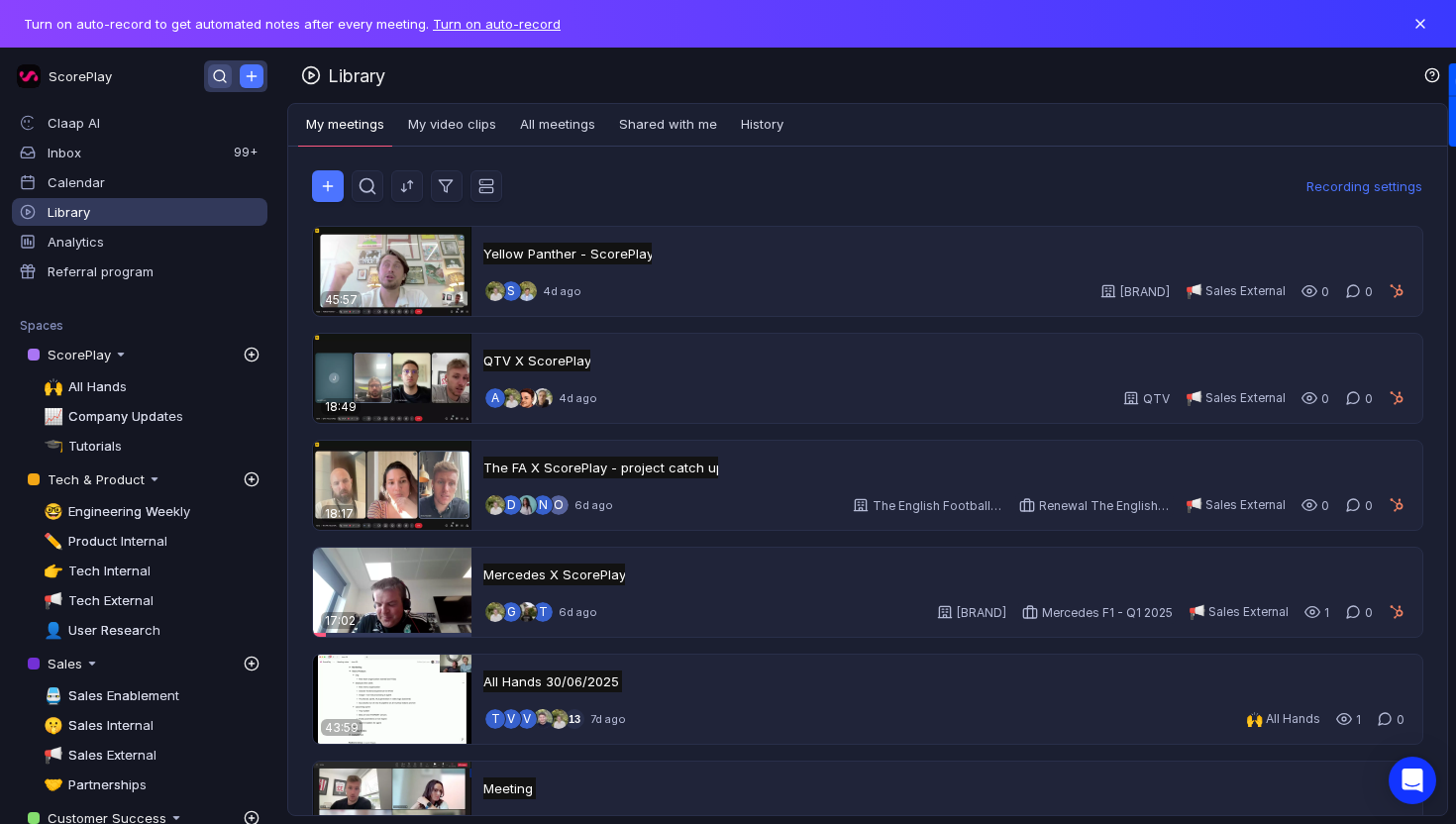click at bounding box center [220, 76] 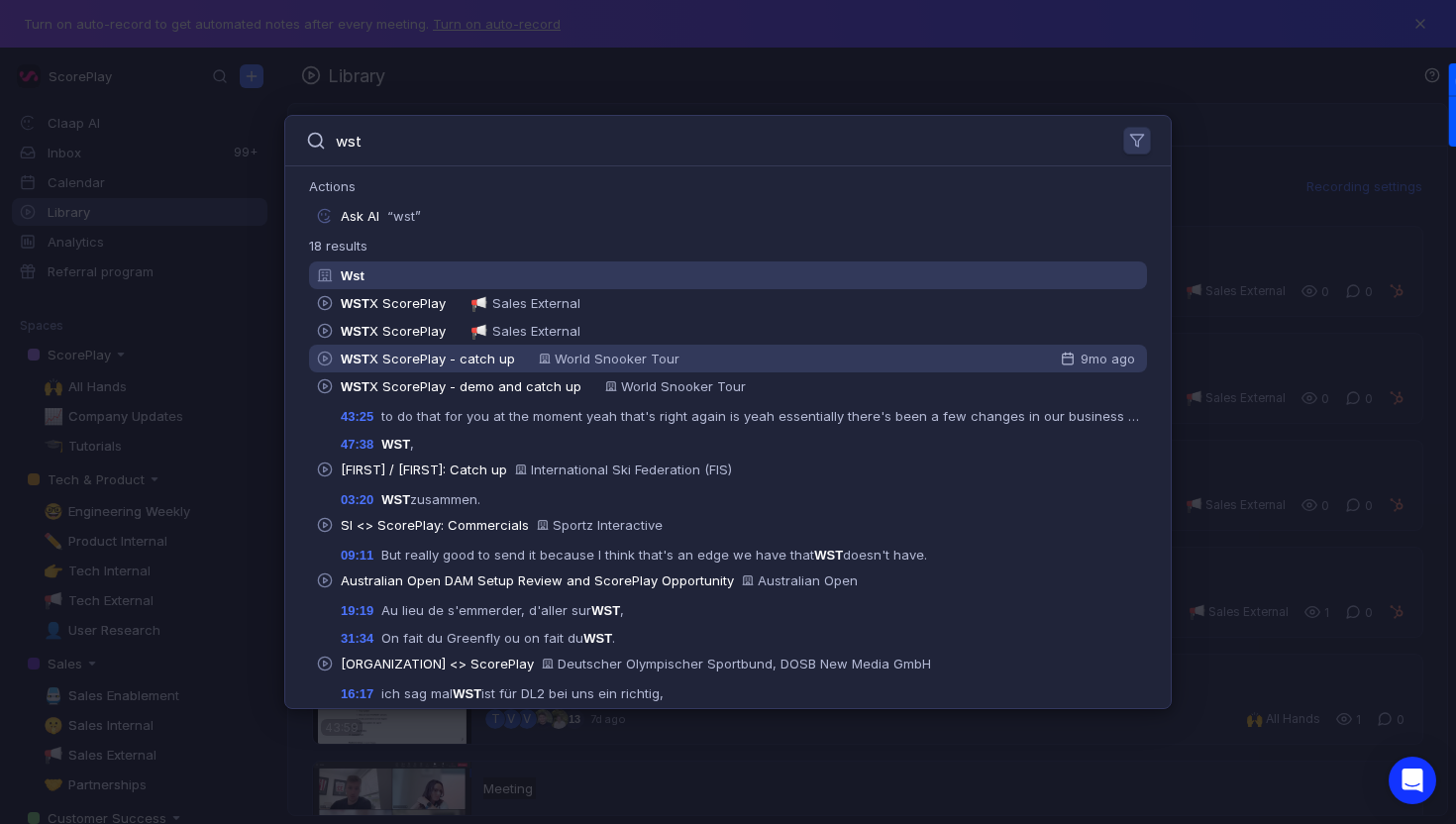 type on "wst" 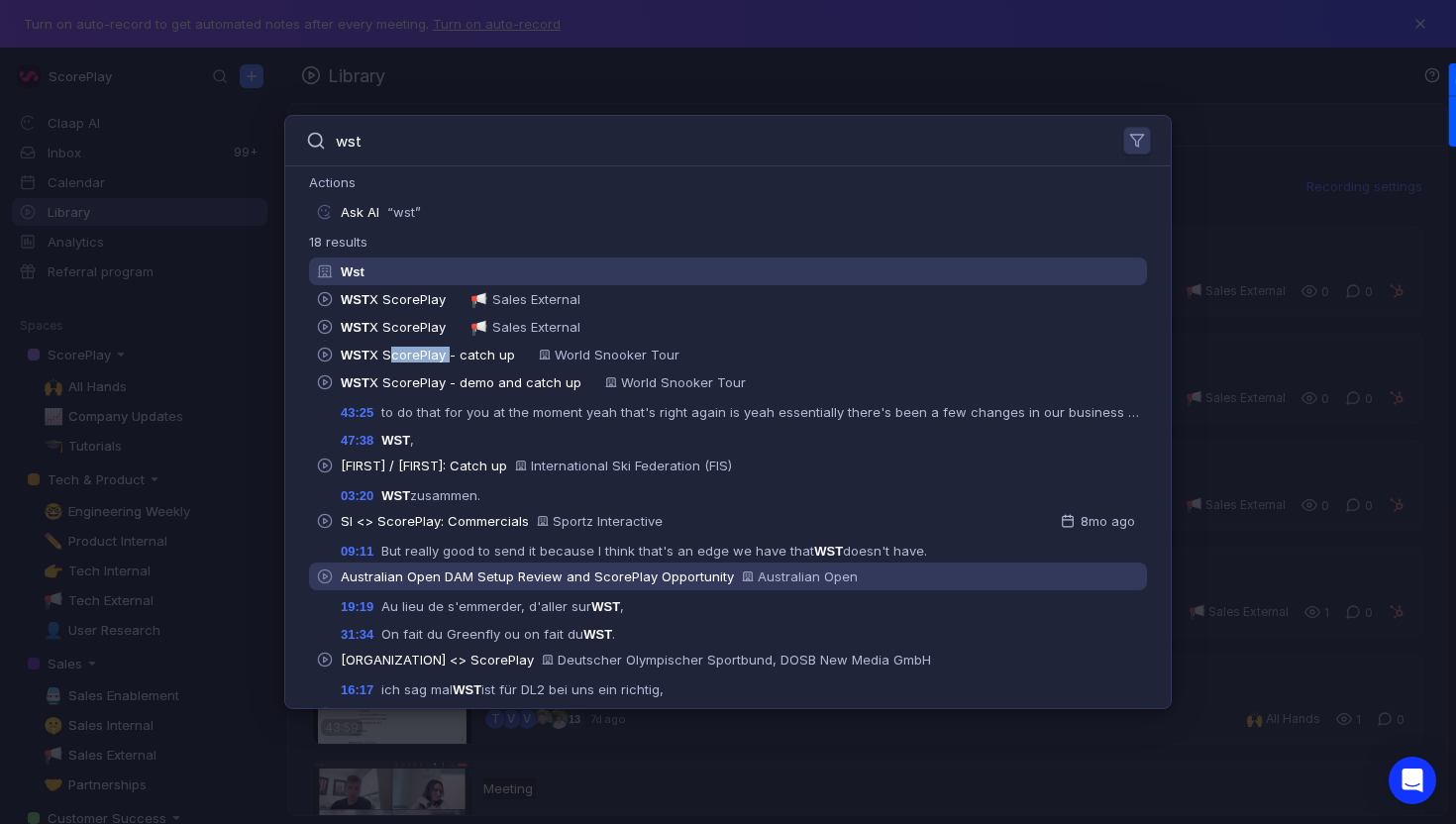 scroll, scrollTop: 0, scrollLeft: 0, axis: both 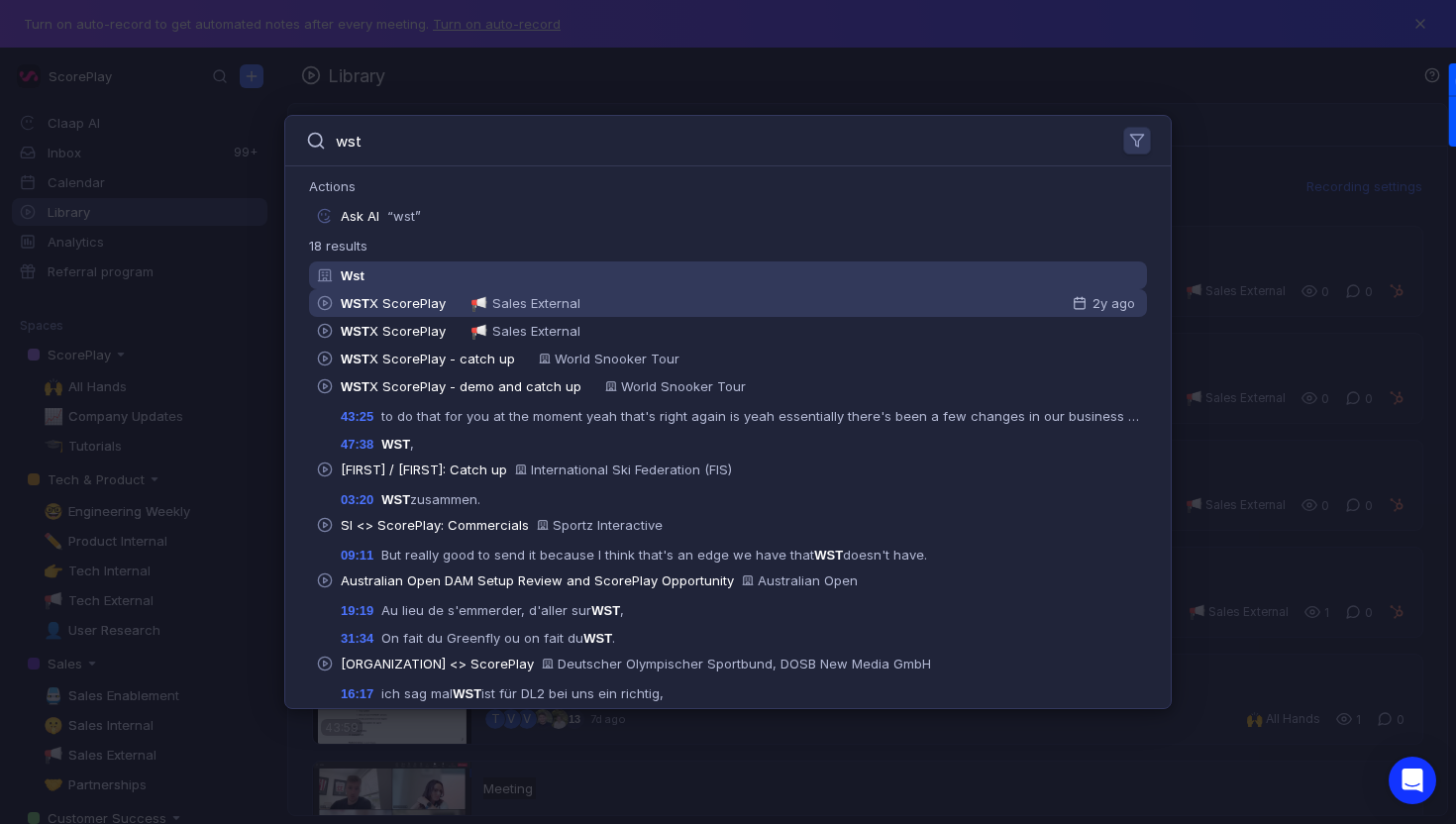 click on "X ScorePlay" at bounding box center (407, 303) 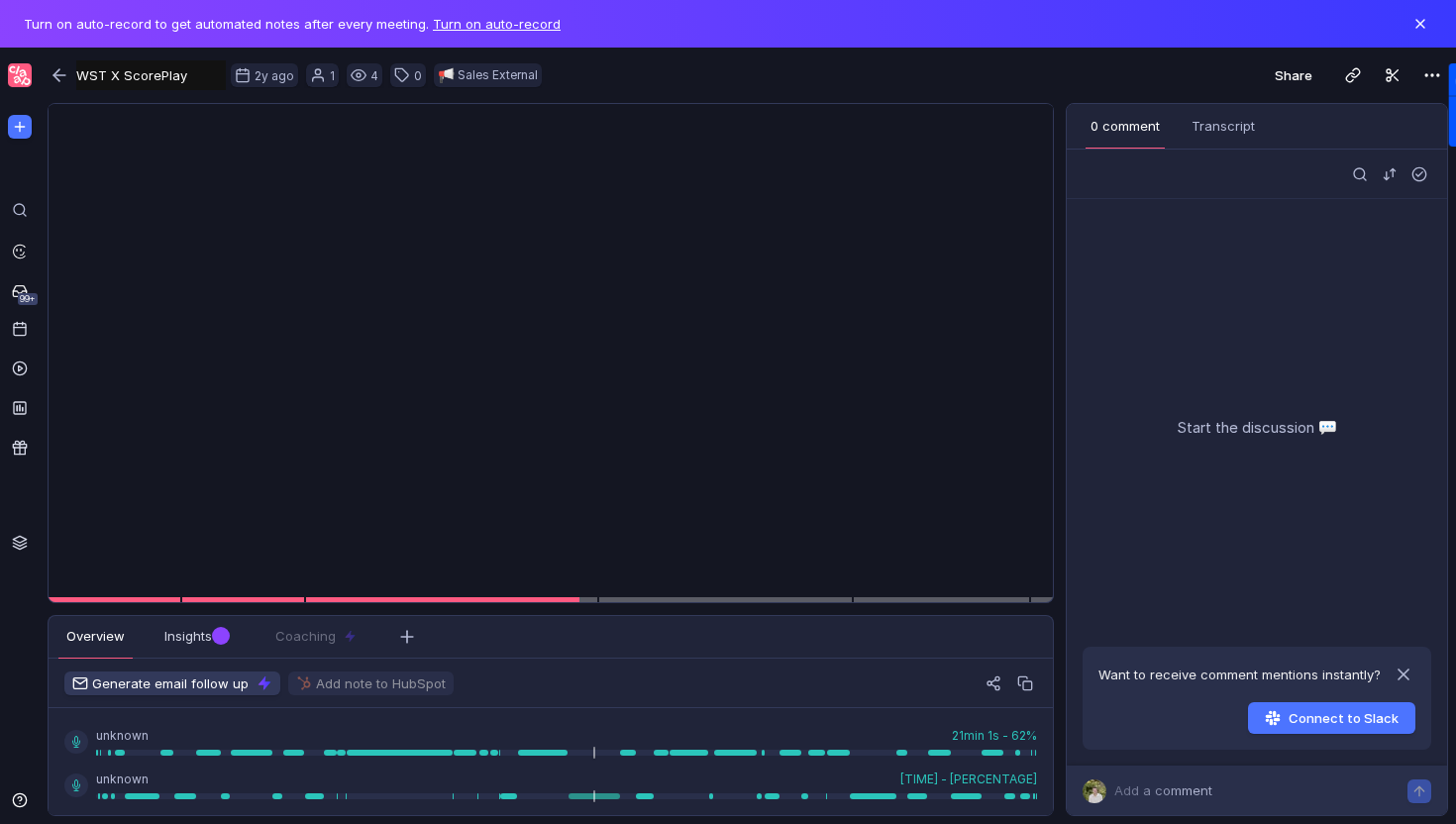 scroll, scrollTop: 0, scrollLeft: 0, axis: both 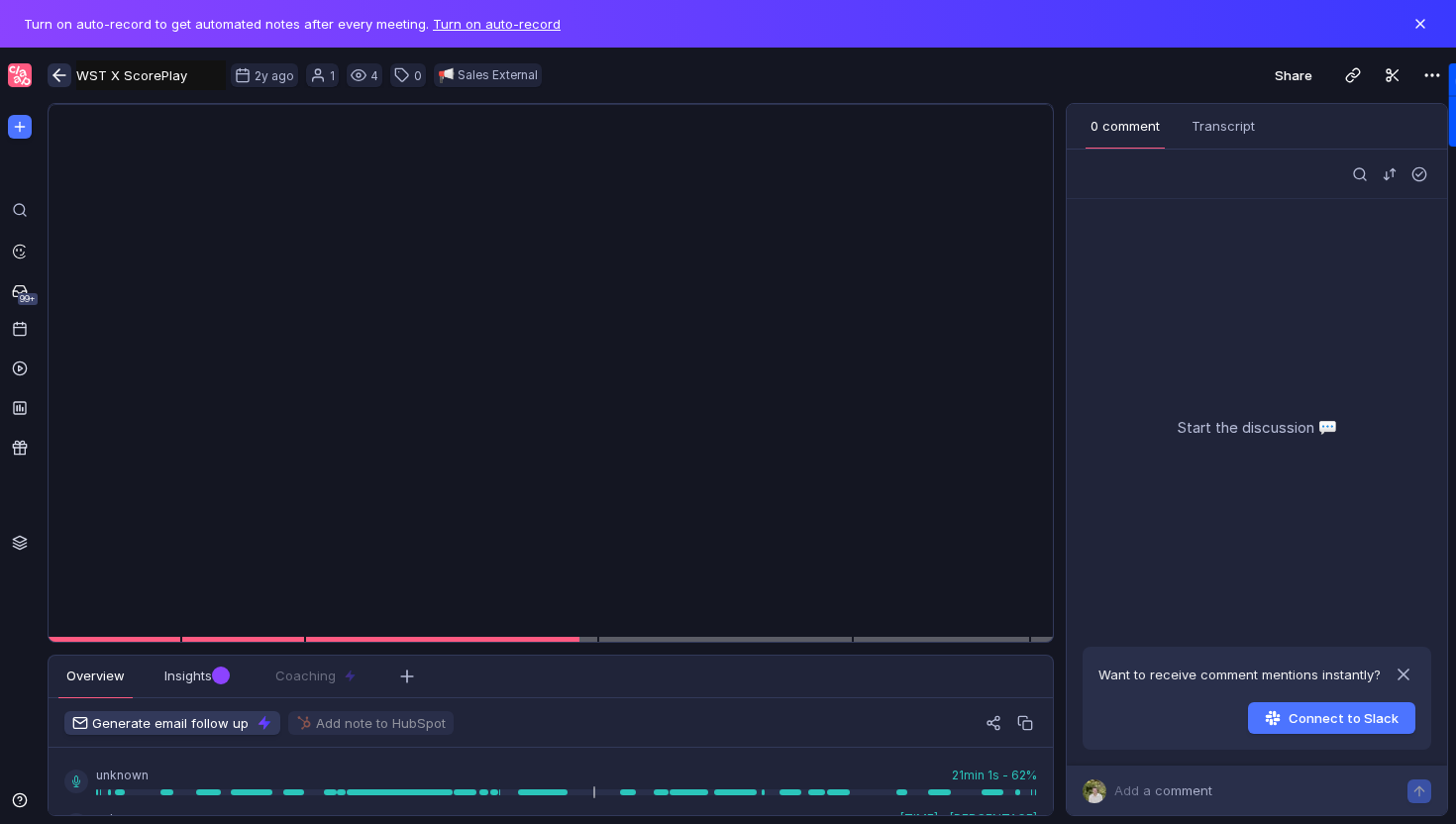 click at bounding box center (59, 75) 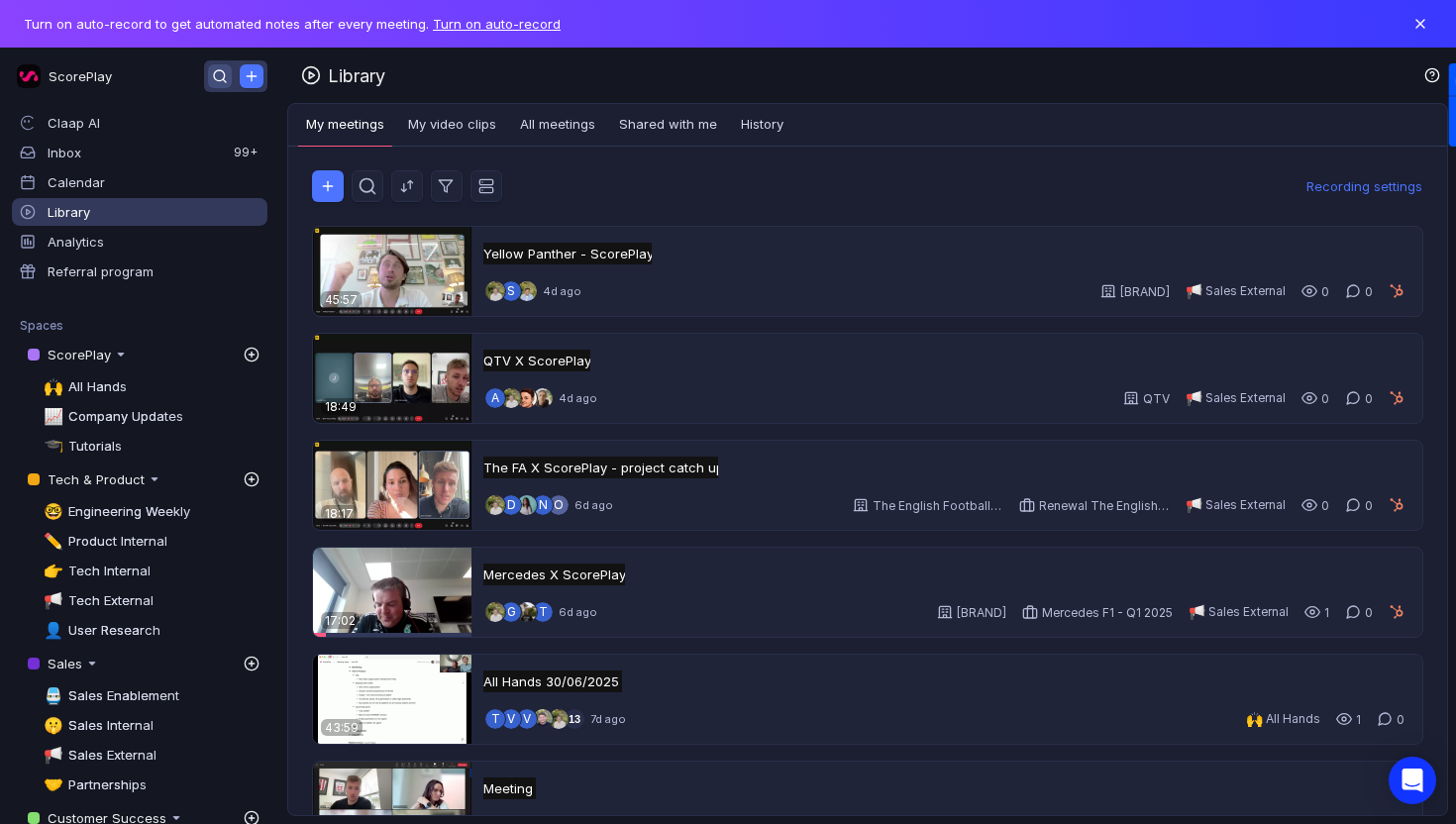 click at bounding box center [219, 75] 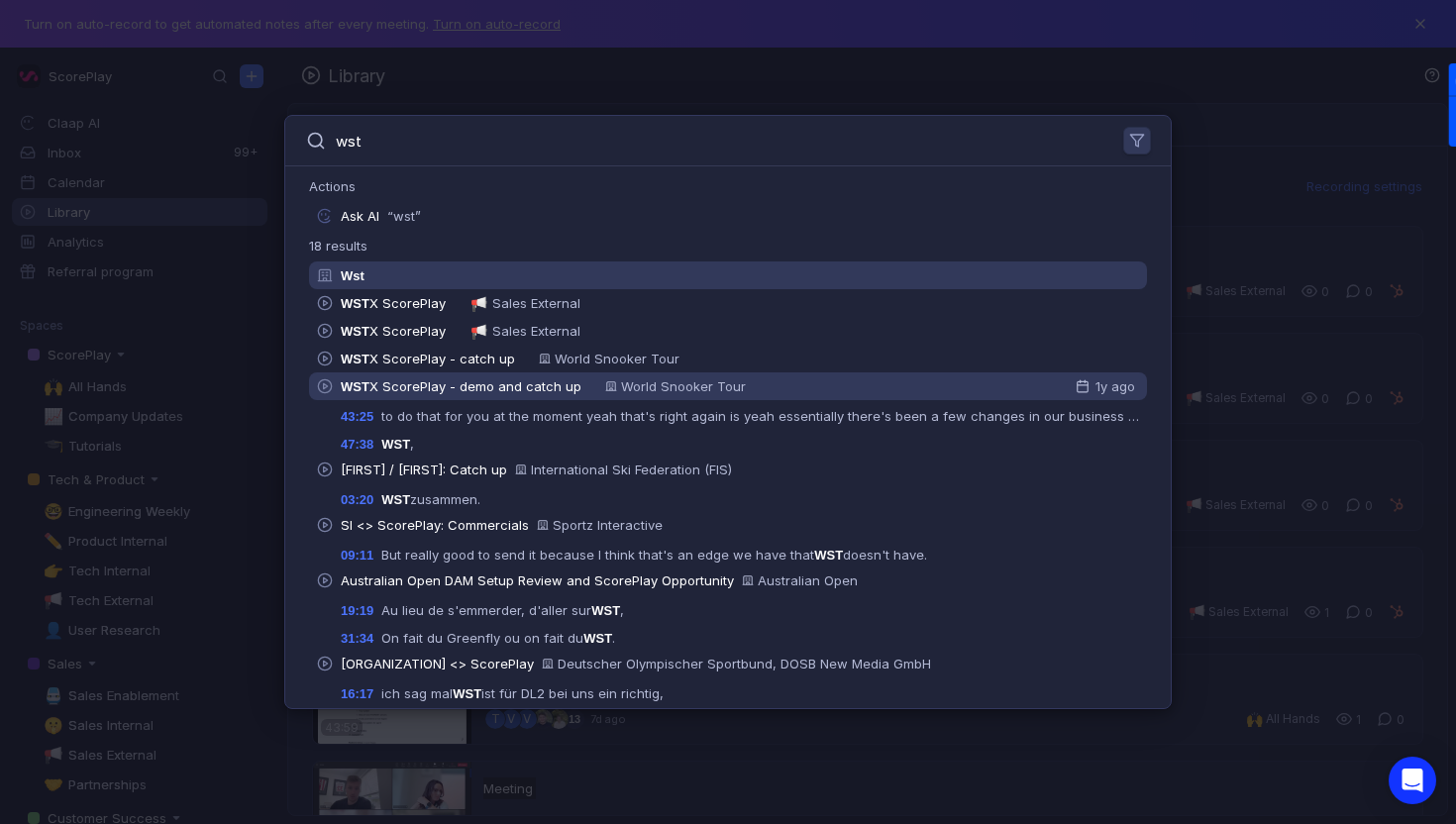 type on "wst" 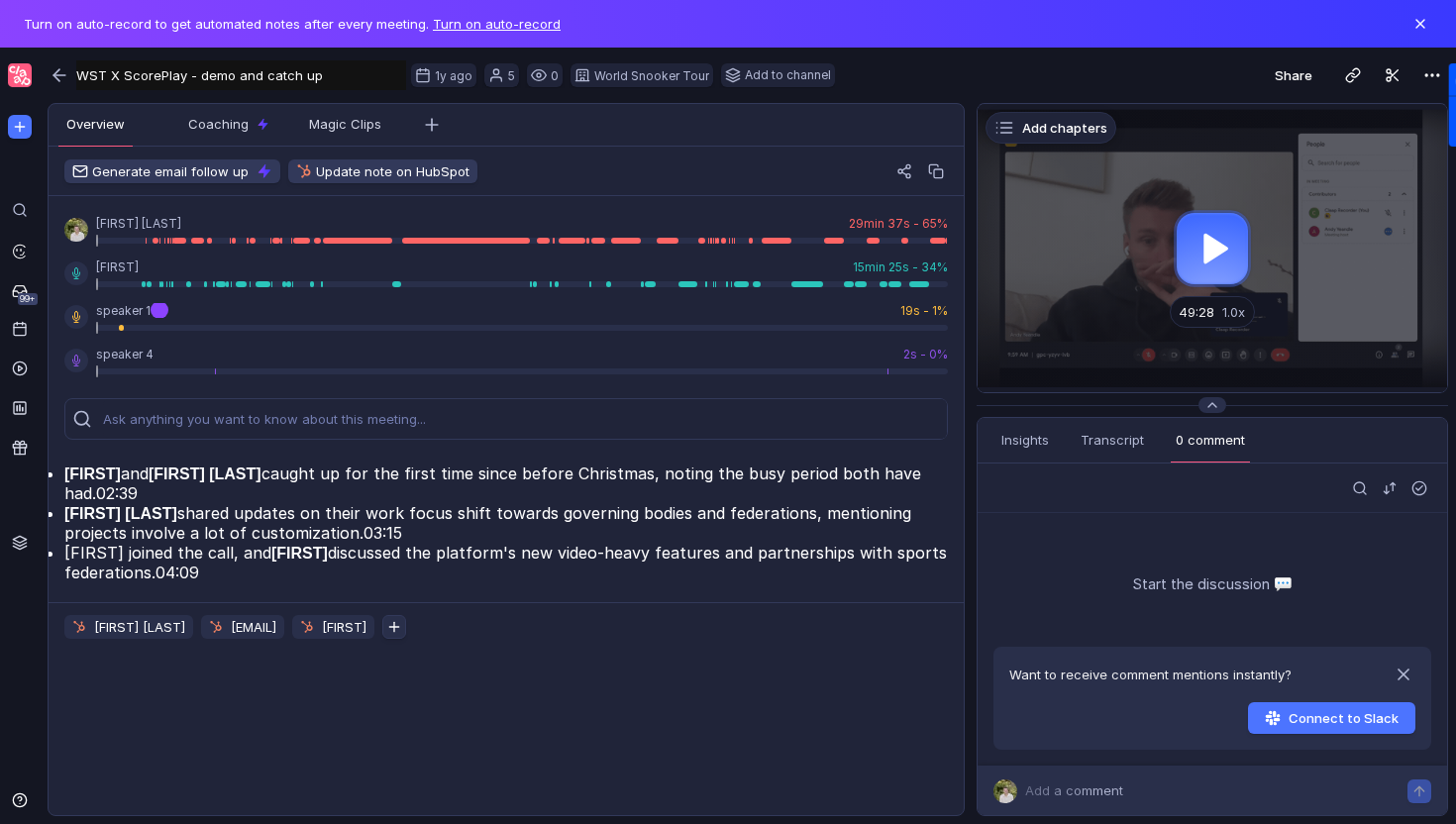 click at bounding box center [1212, 248] 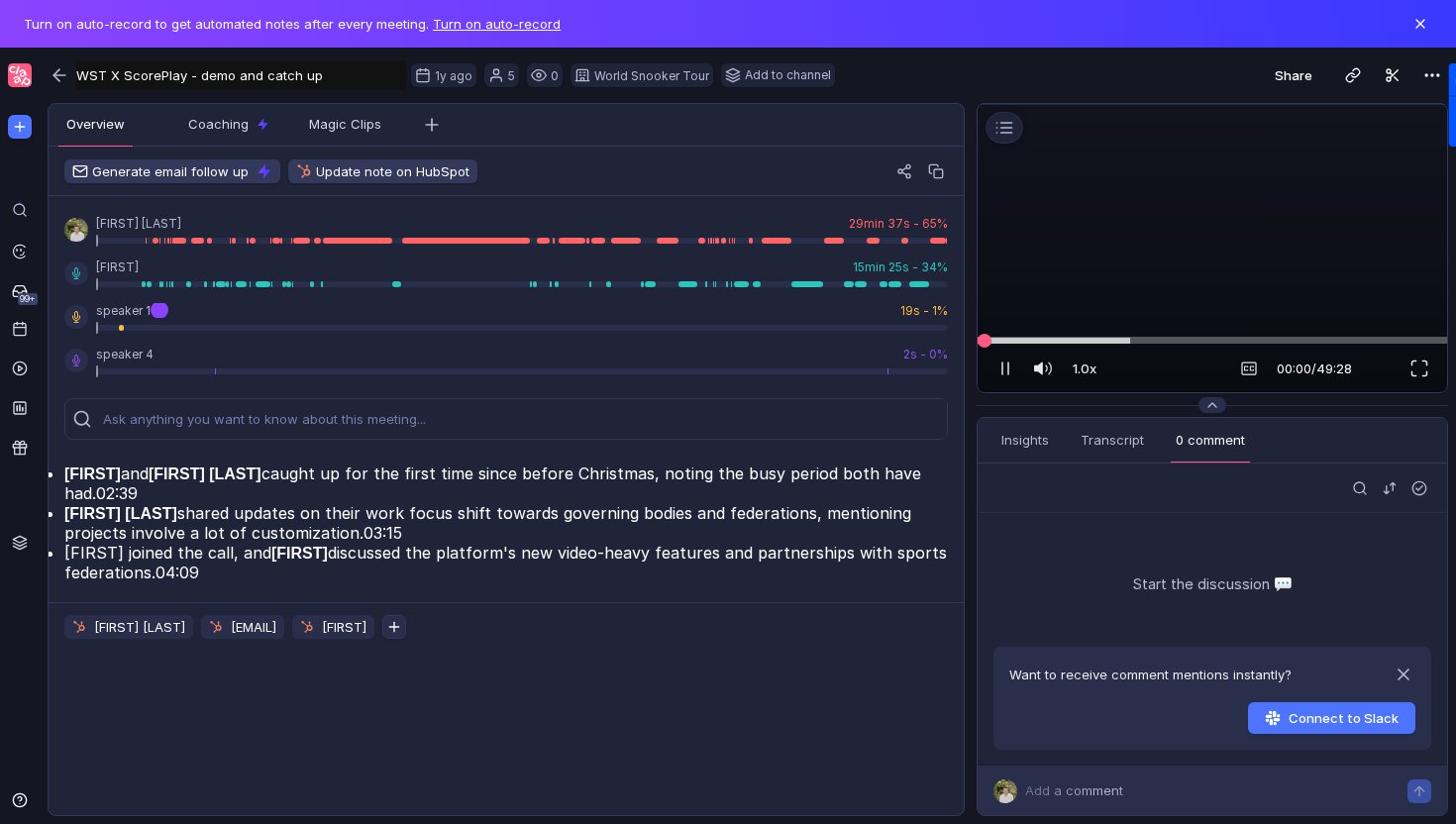 click at bounding box center [1212, 340] 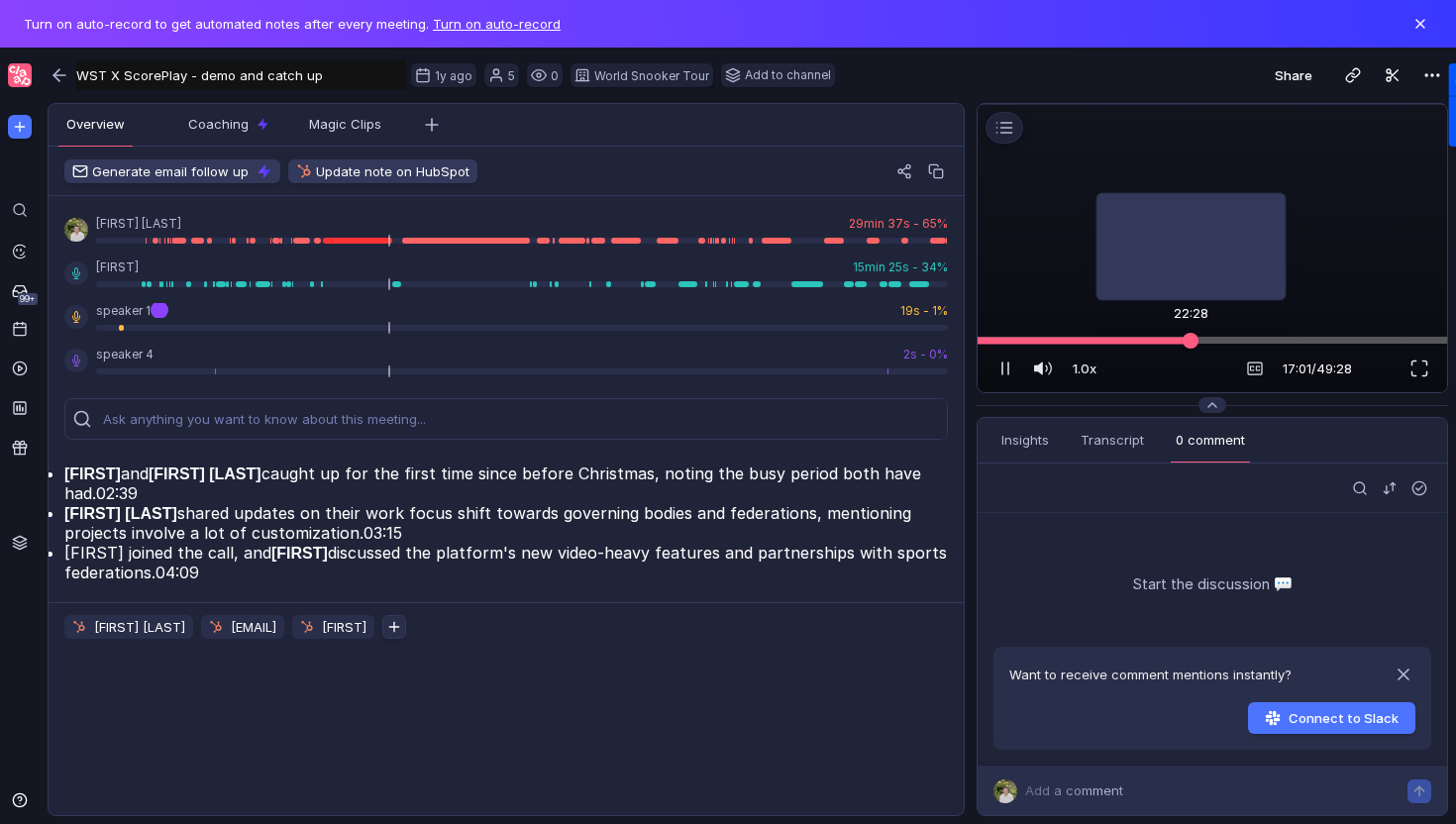 click at bounding box center [1212, 340] 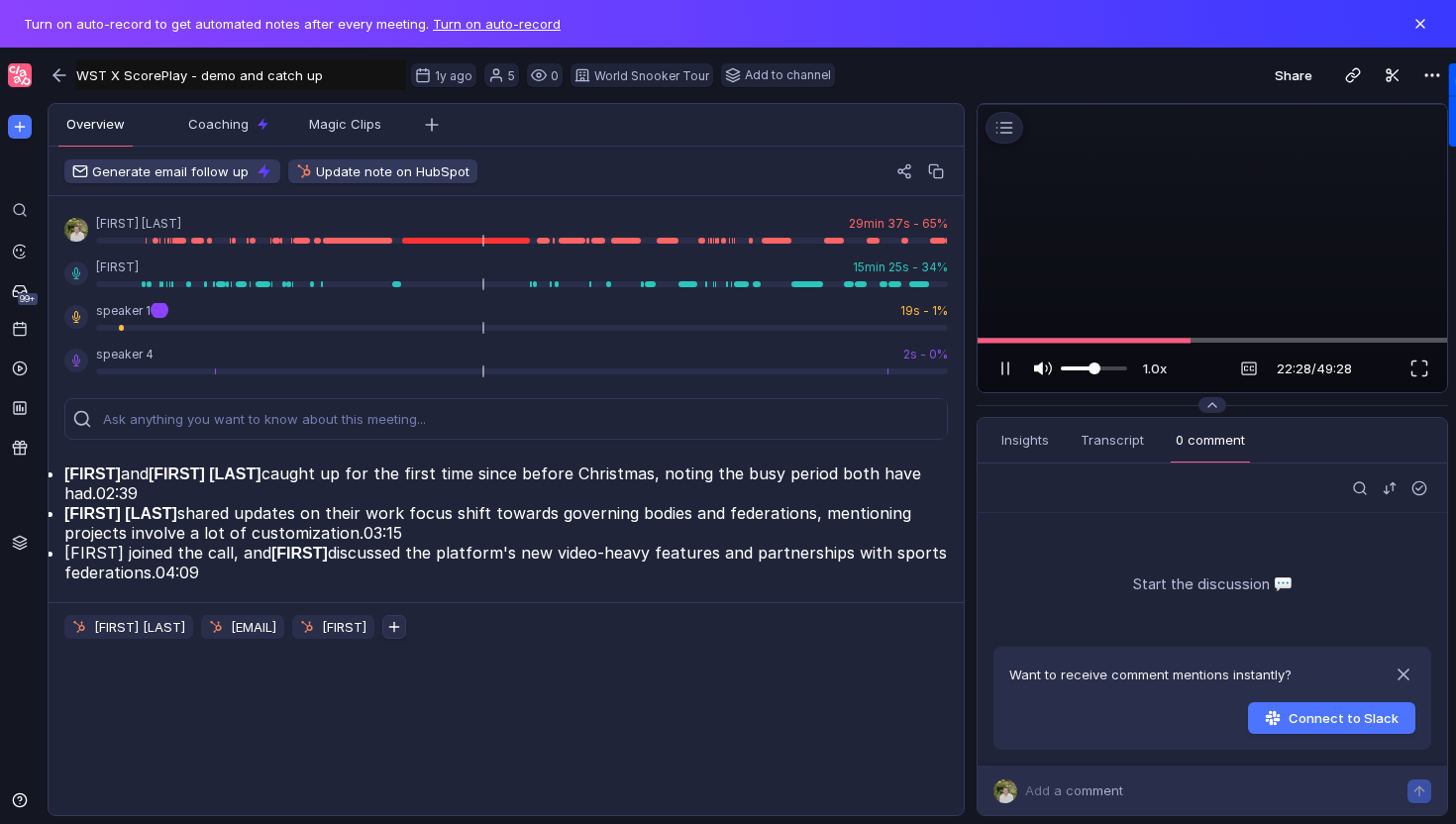 click at bounding box center (1039, 368) 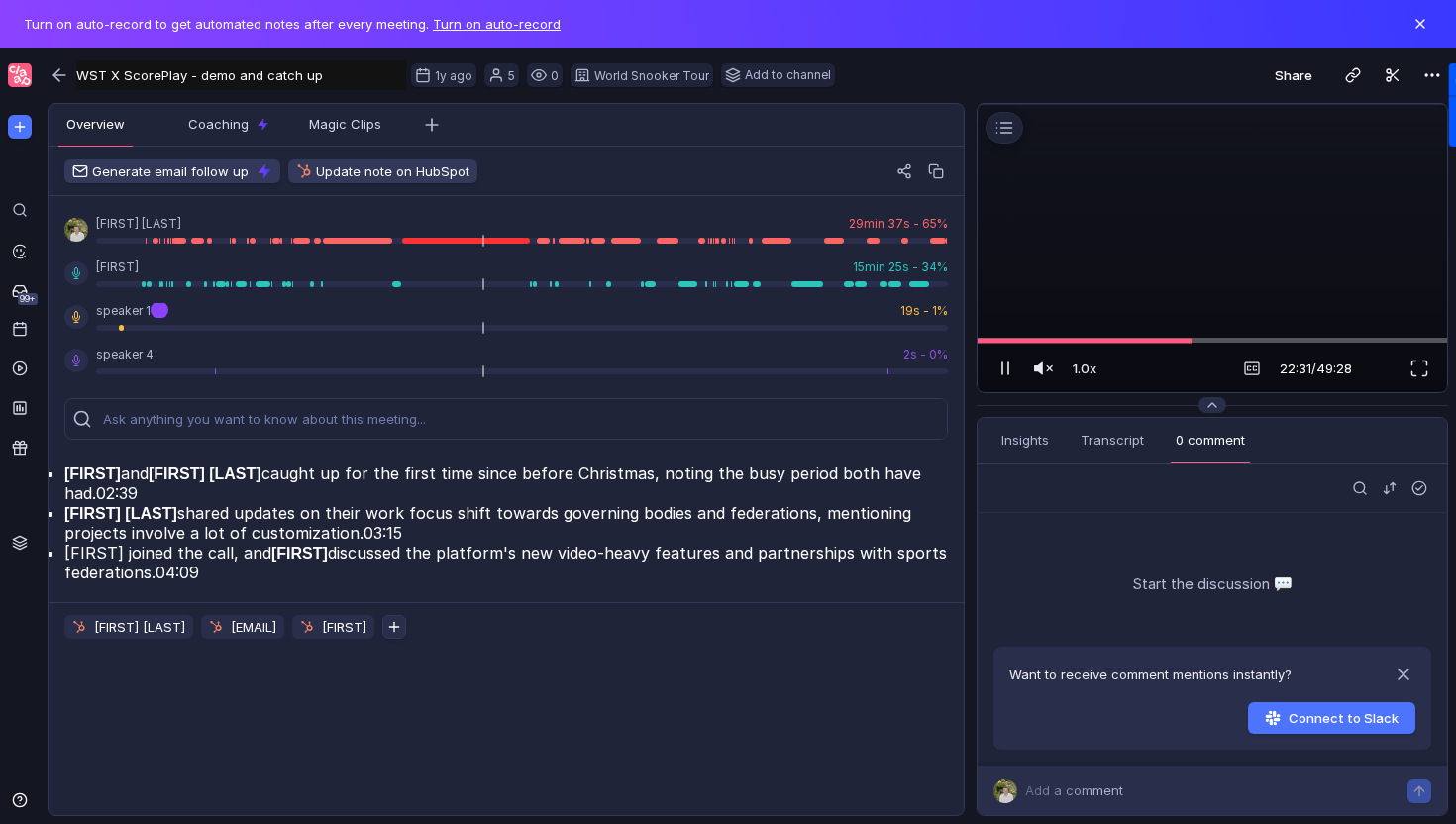 click at bounding box center [1008, 368] 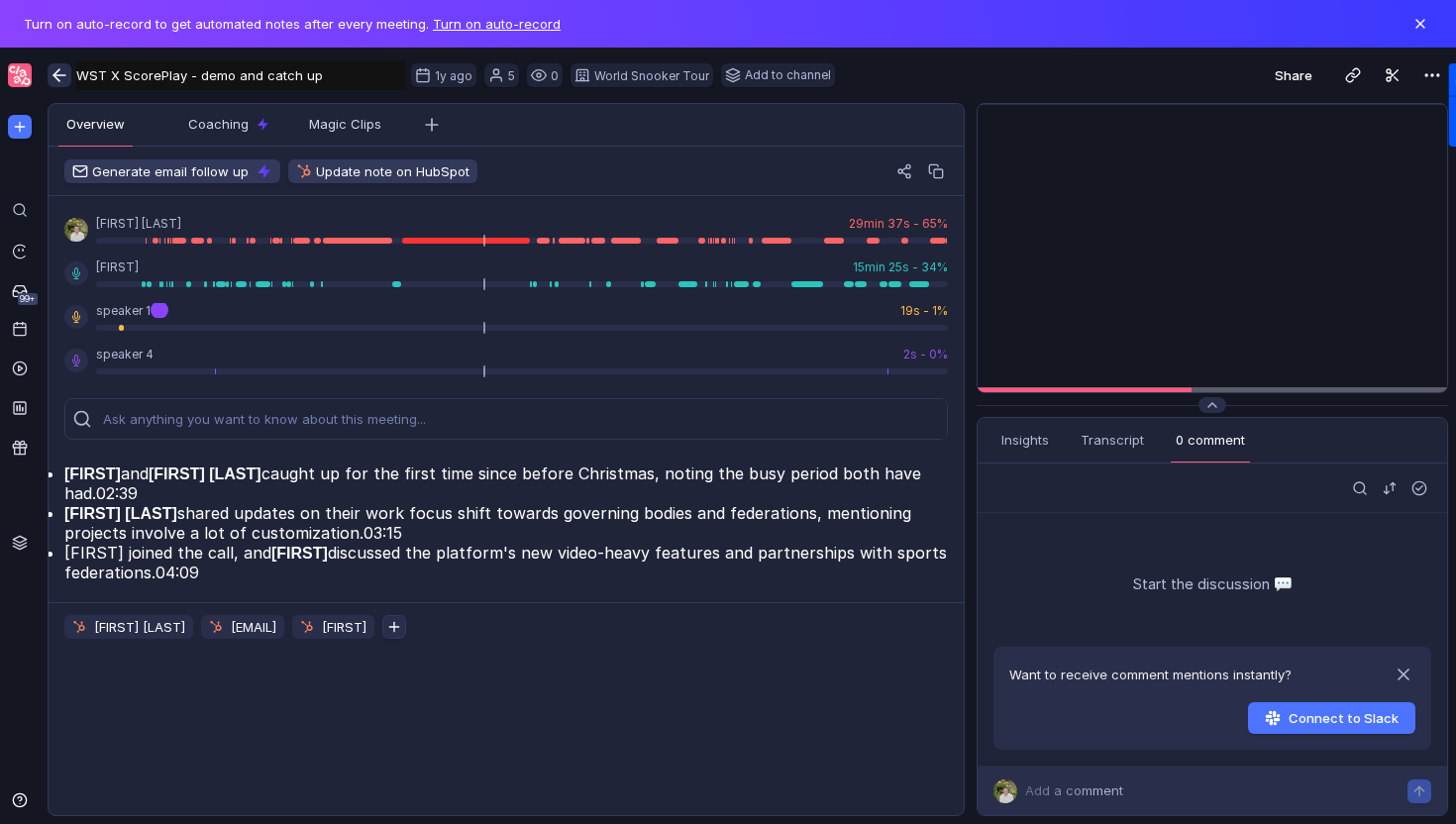 click at bounding box center [59, 75] 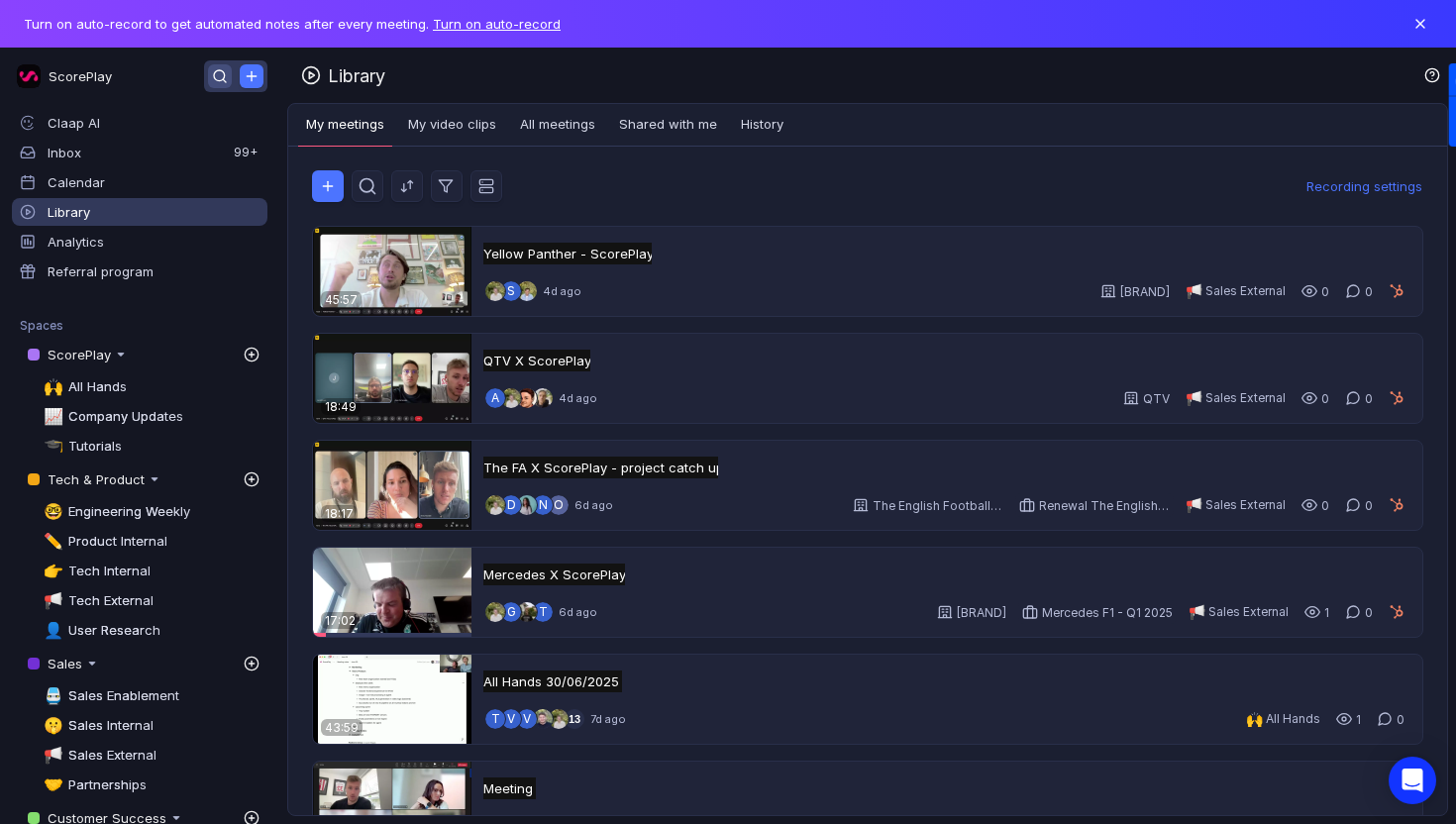 click at bounding box center (220, 76) 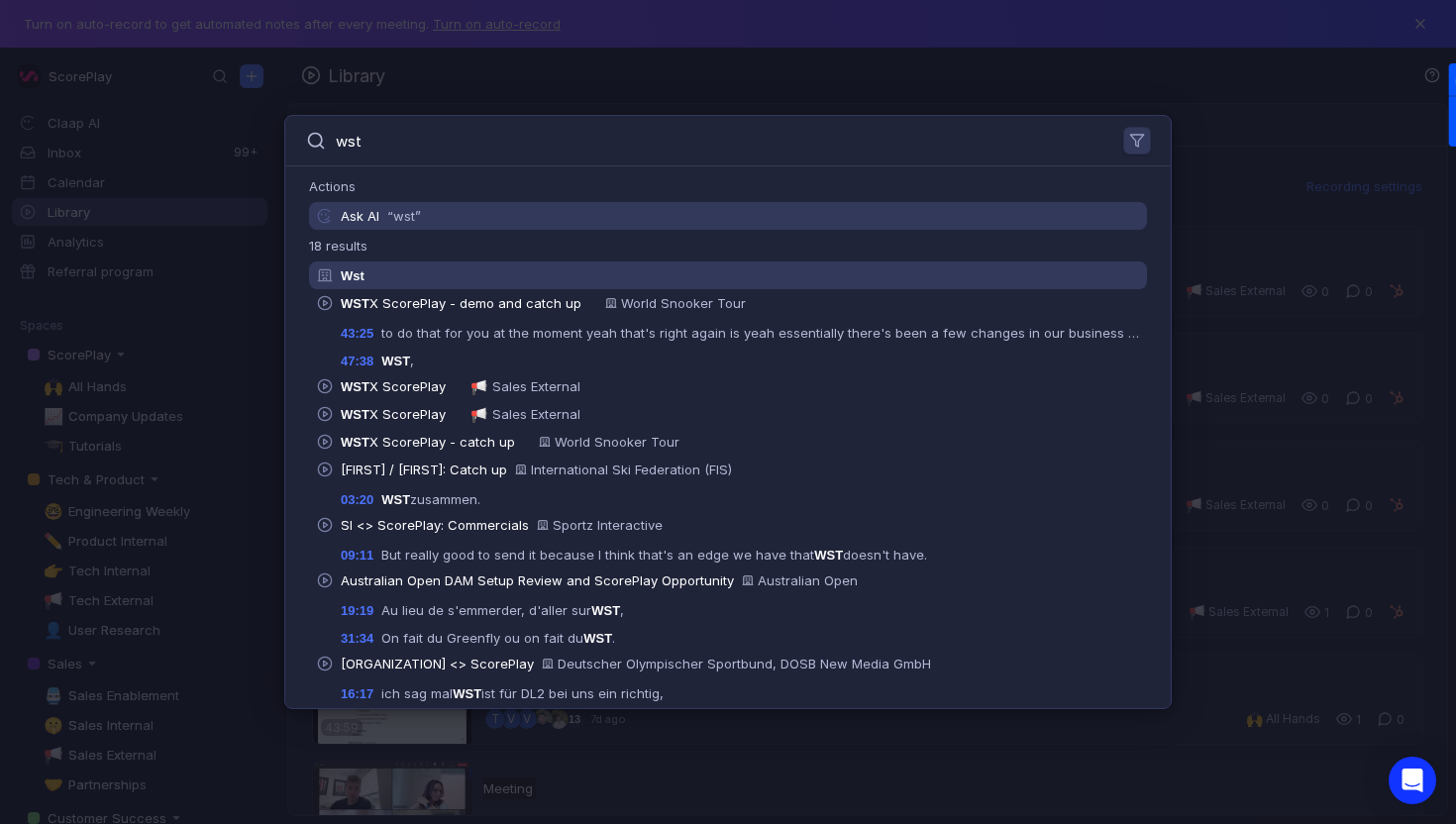 type on "wst" 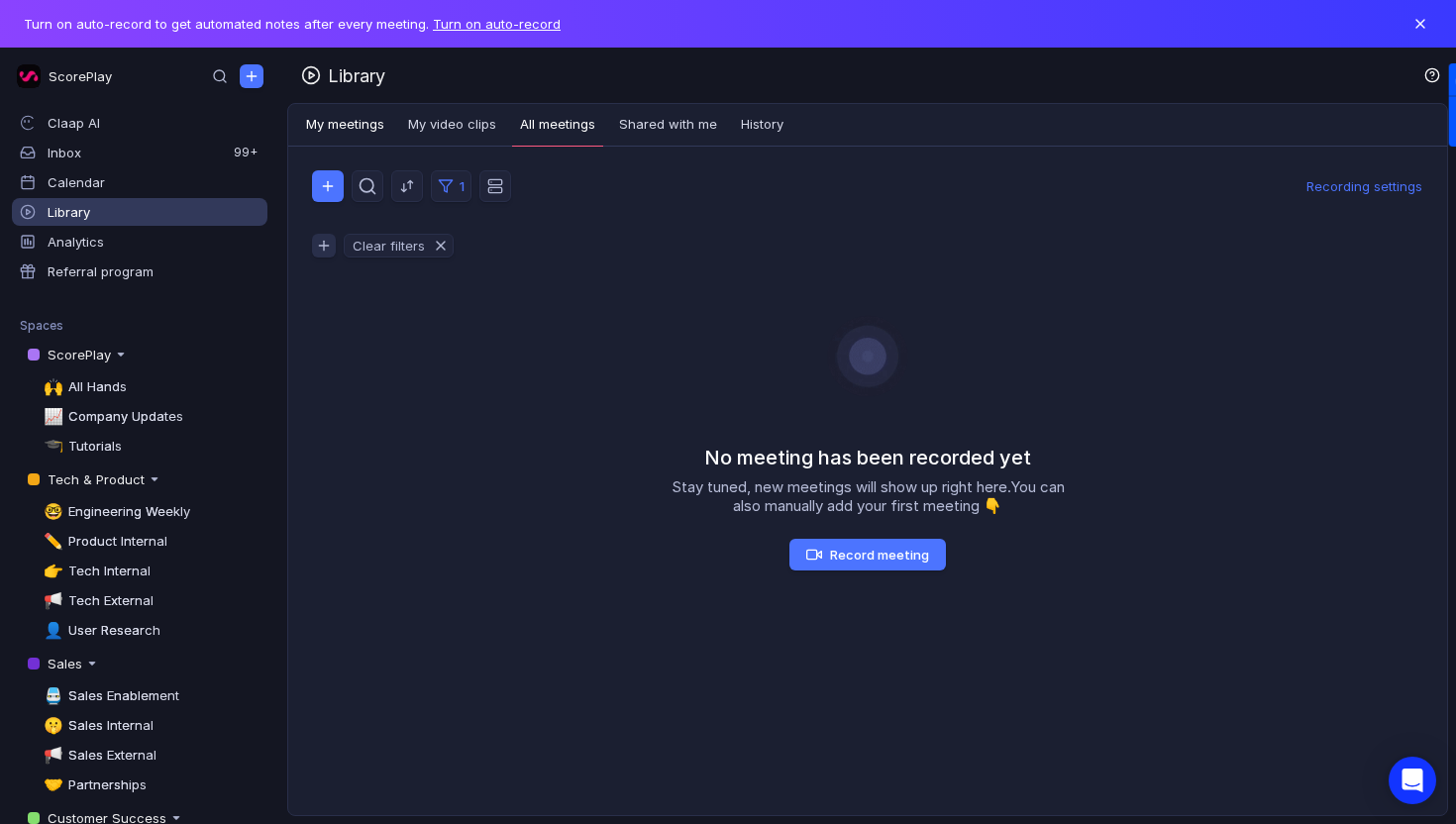 click on "My meetings" at bounding box center (345, 125) 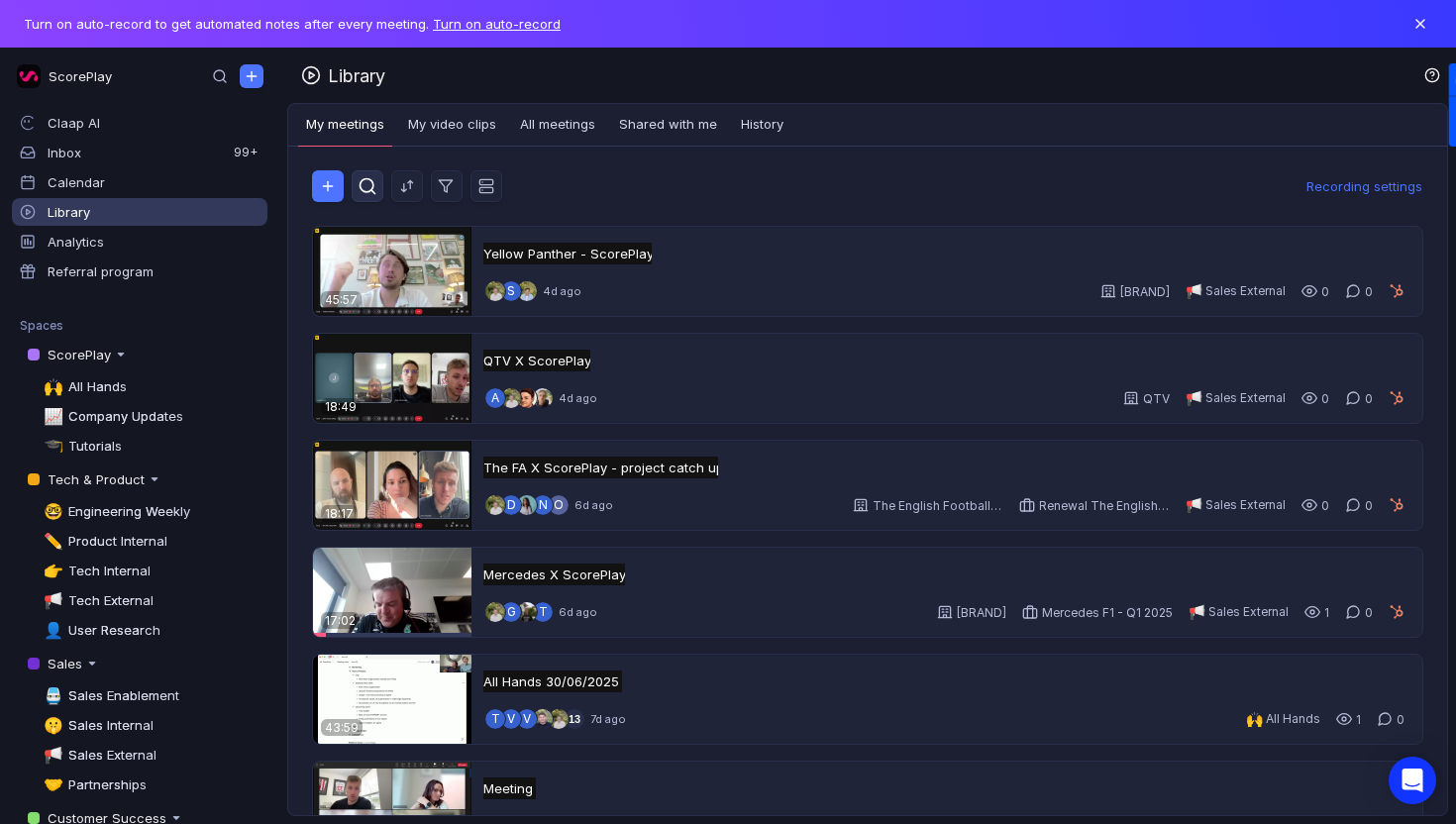 click at bounding box center (367, 186) 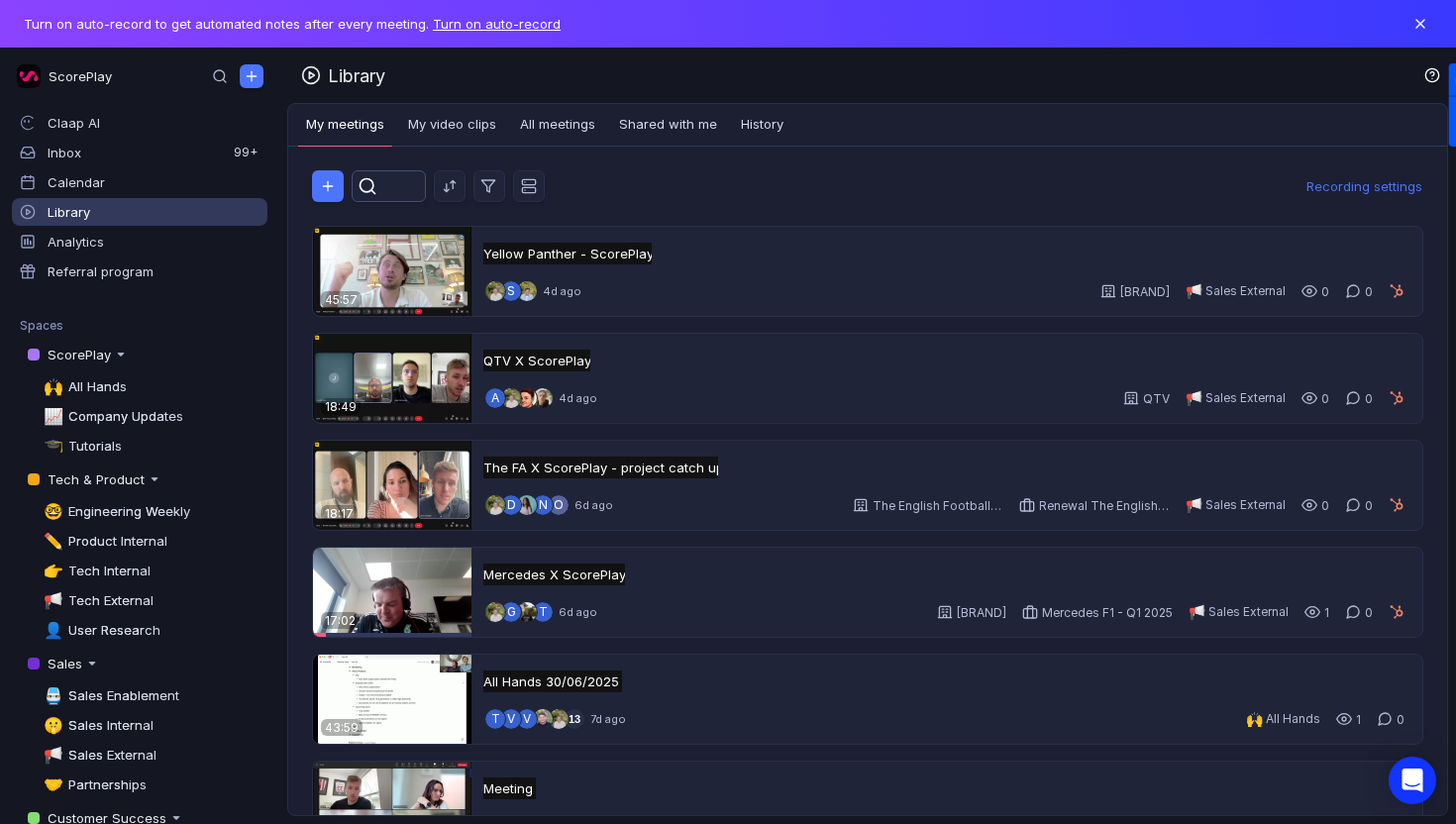 scroll, scrollTop: 0, scrollLeft: 0, axis: both 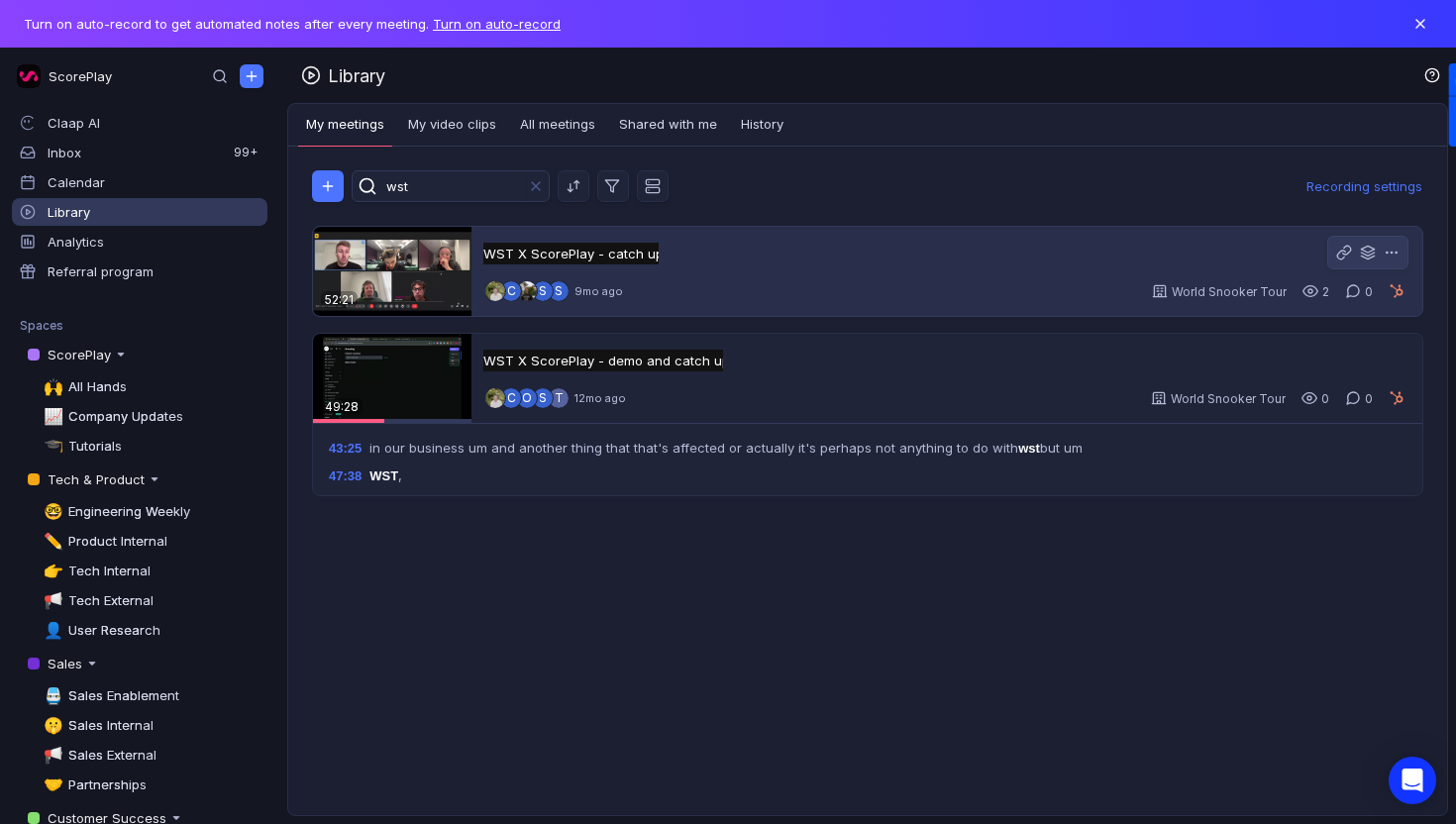 type on "wst" 